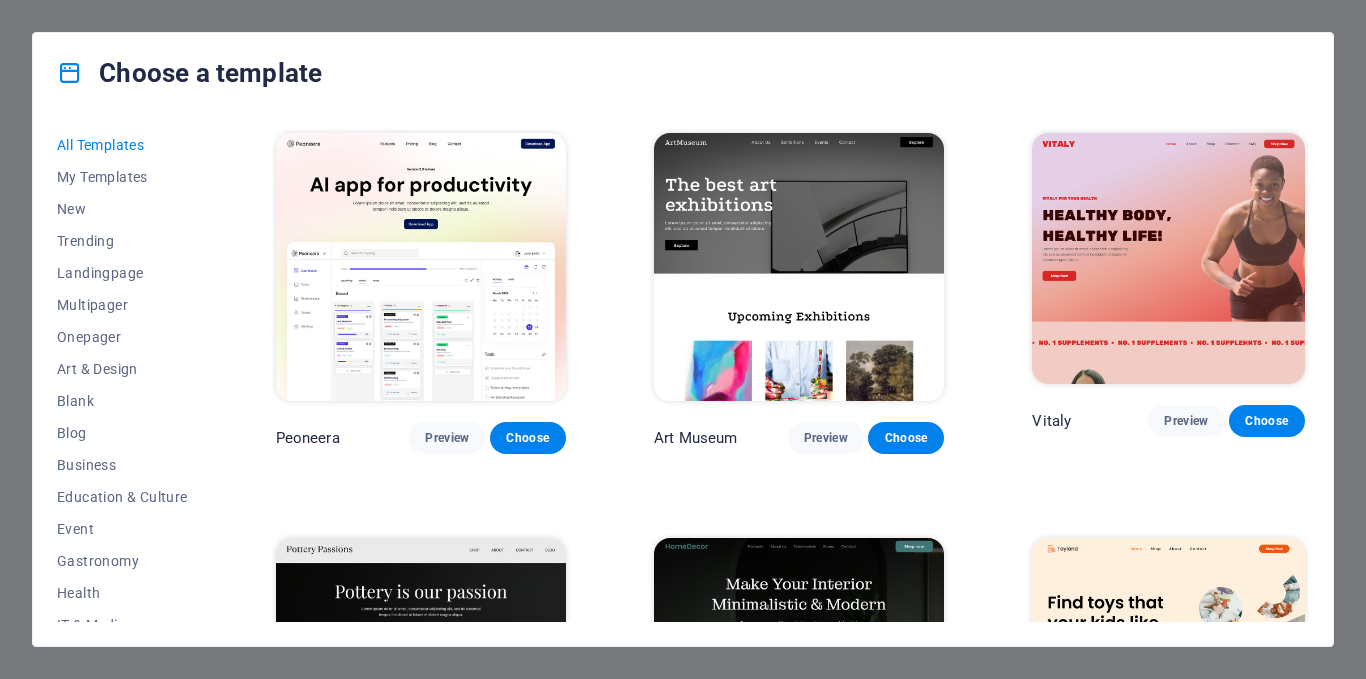 scroll, scrollTop: 0, scrollLeft: 0, axis: both 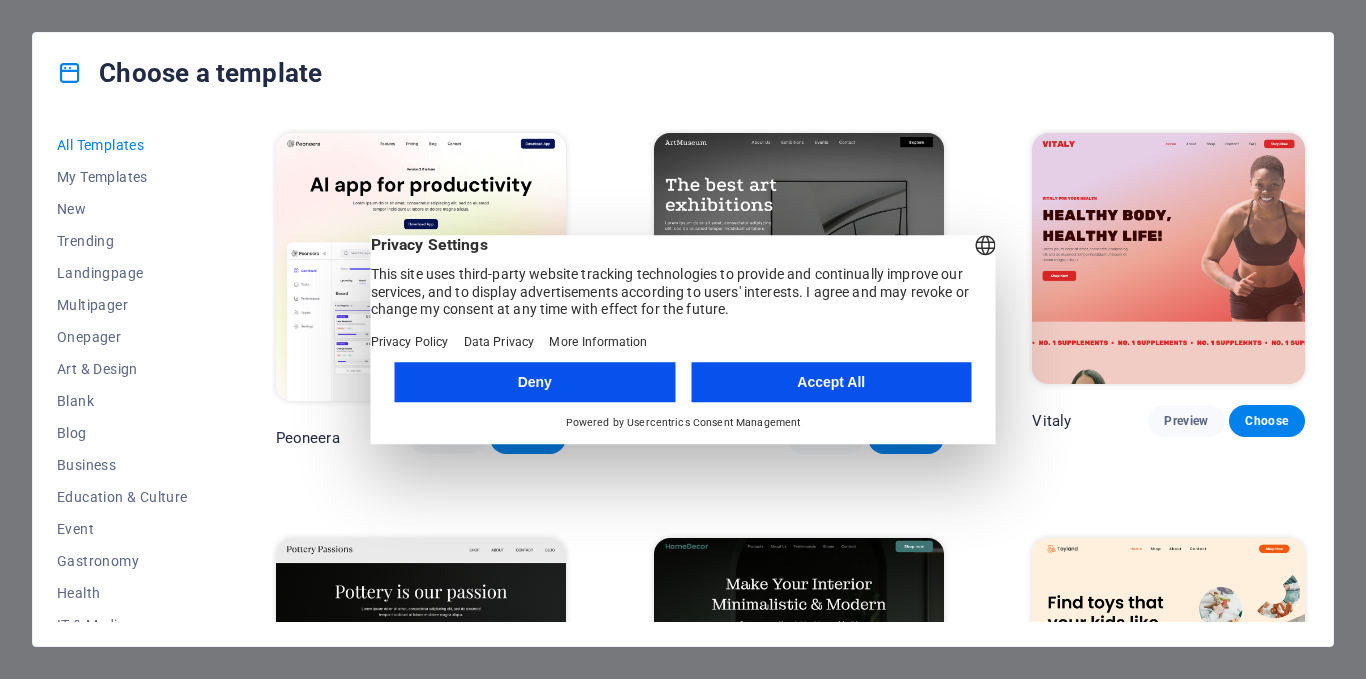 click on "Accept All" at bounding box center (831, 382) 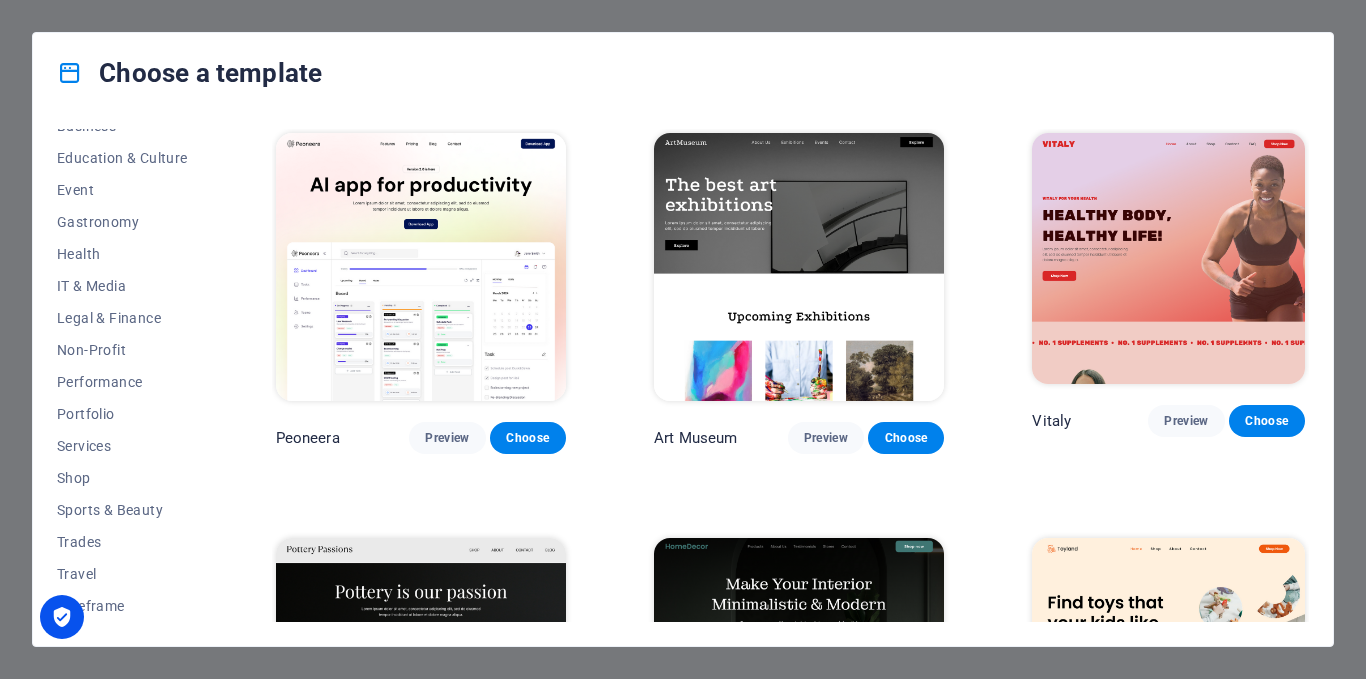 scroll, scrollTop: 0, scrollLeft: 0, axis: both 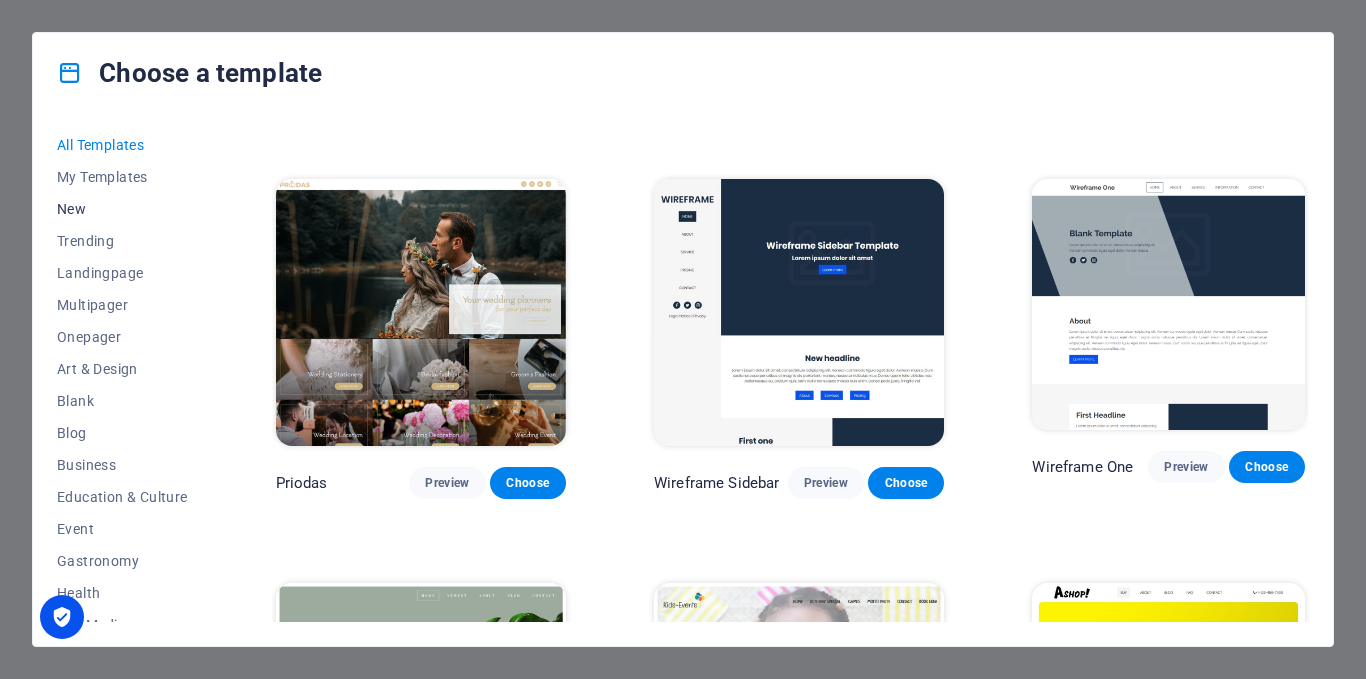 click on "New" at bounding box center (122, 209) 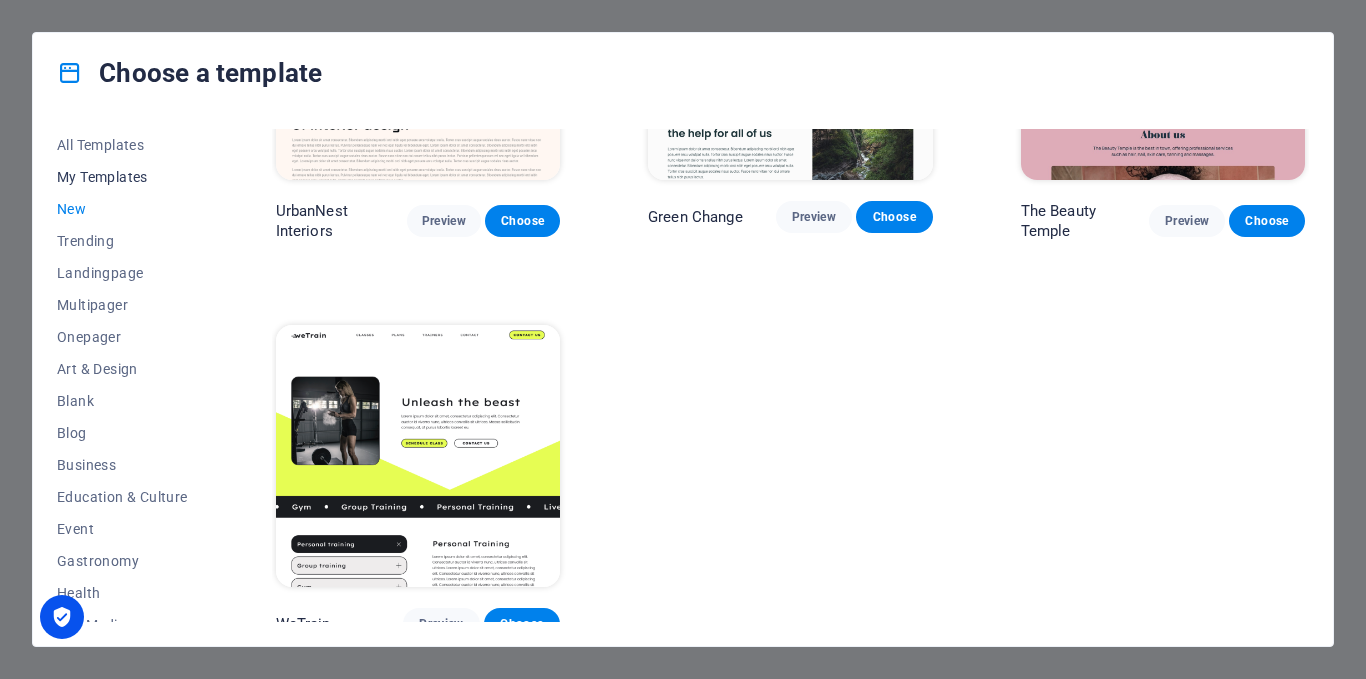 click on "My Templates" at bounding box center (122, 177) 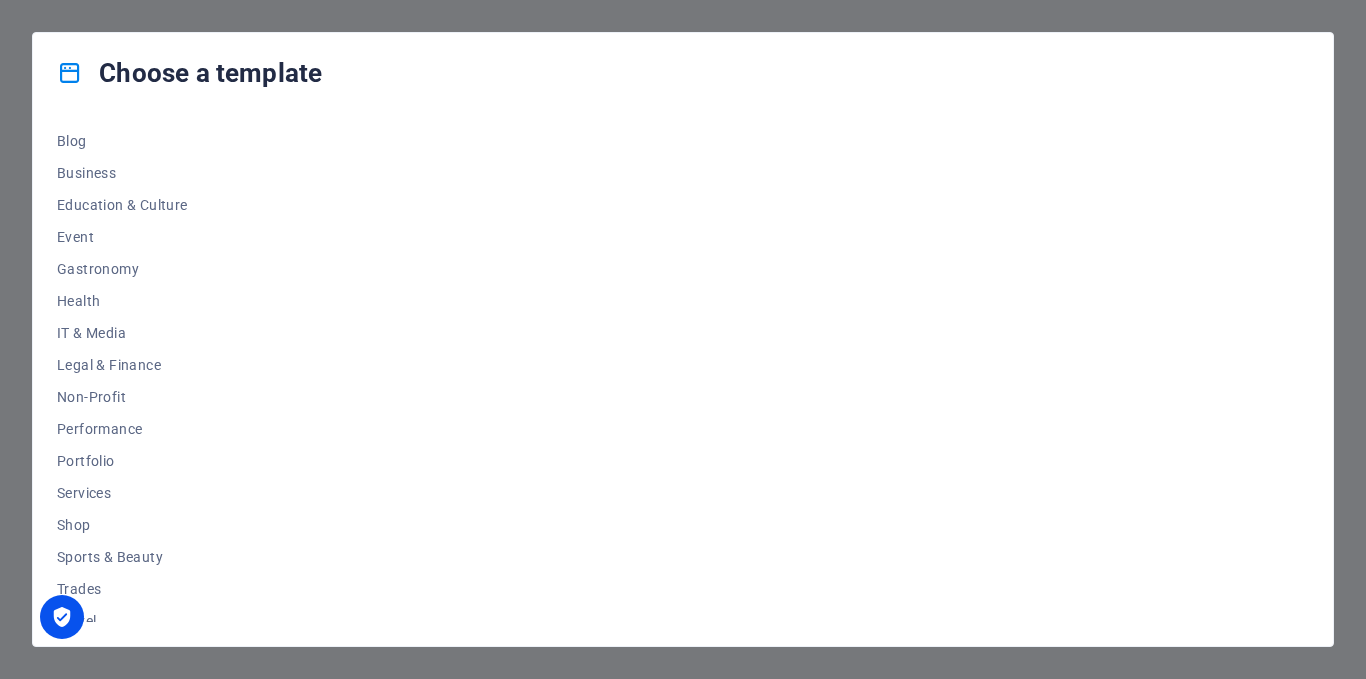 scroll, scrollTop: 0, scrollLeft: 0, axis: both 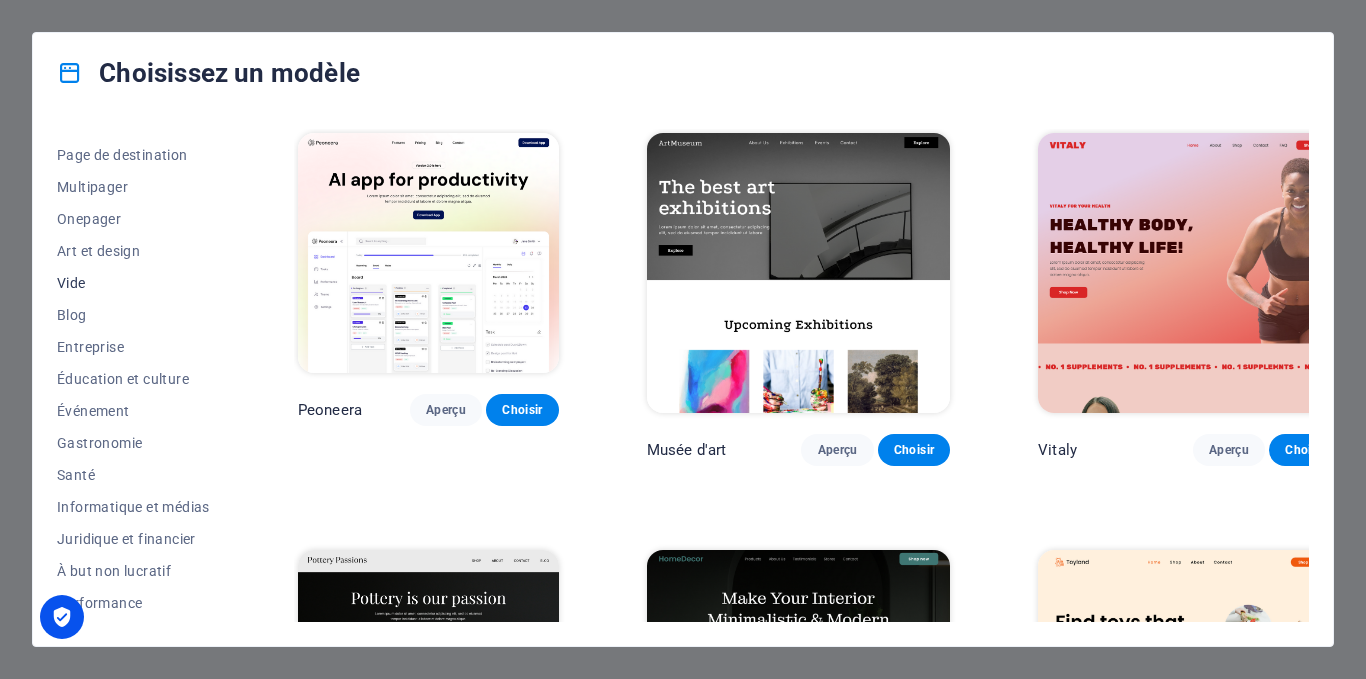 click on "Vide" at bounding box center [71, 283] 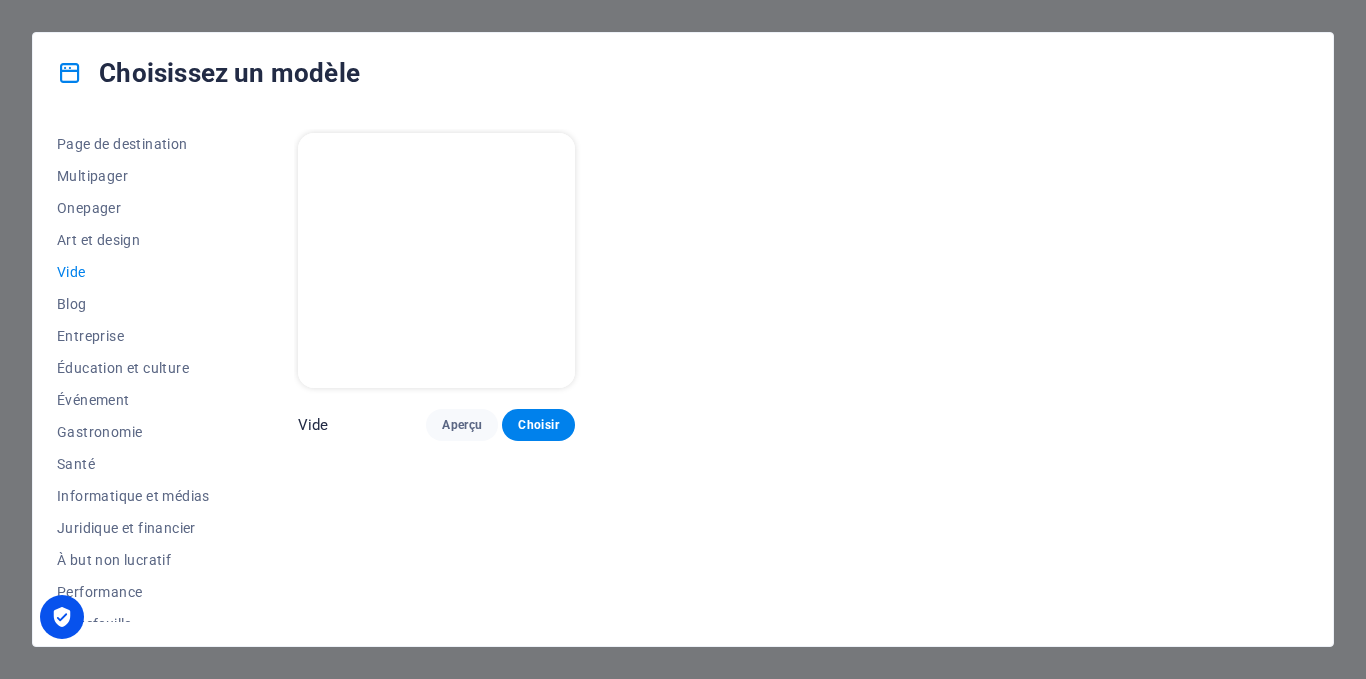 scroll, scrollTop: 0, scrollLeft: 0, axis: both 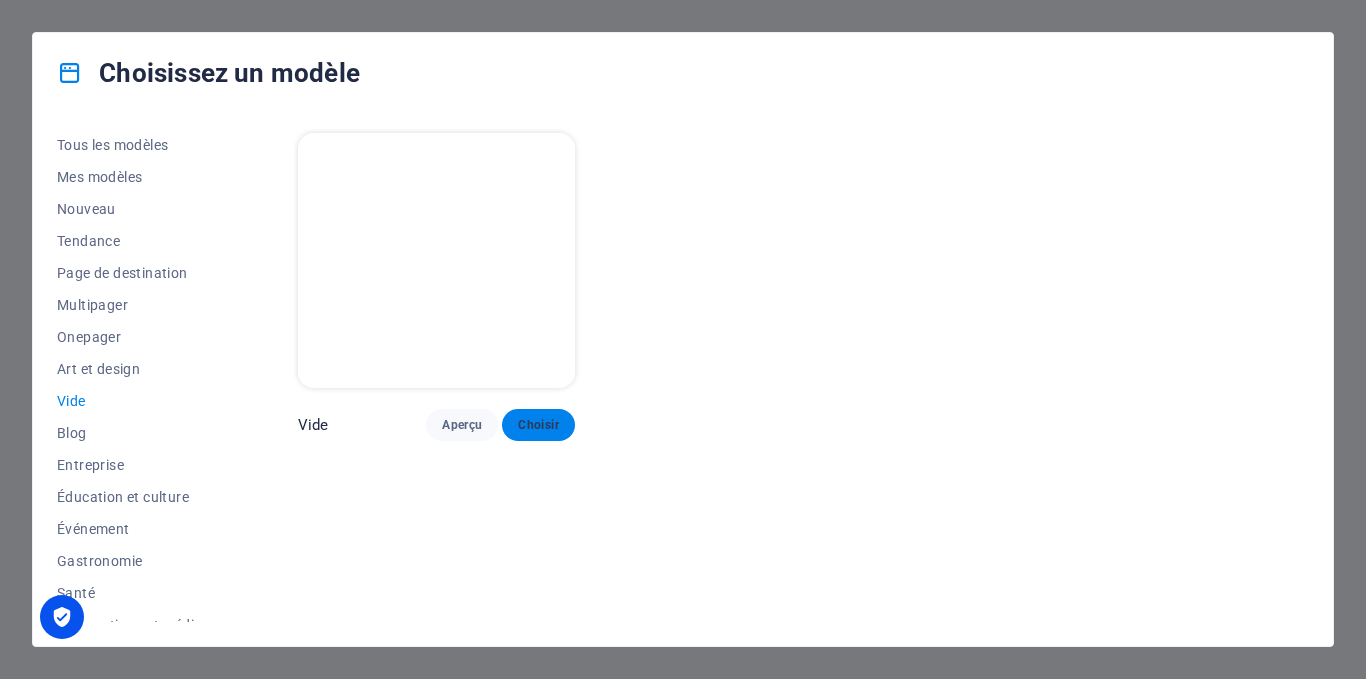click on "Choisir" at bounding box center [538, 425] 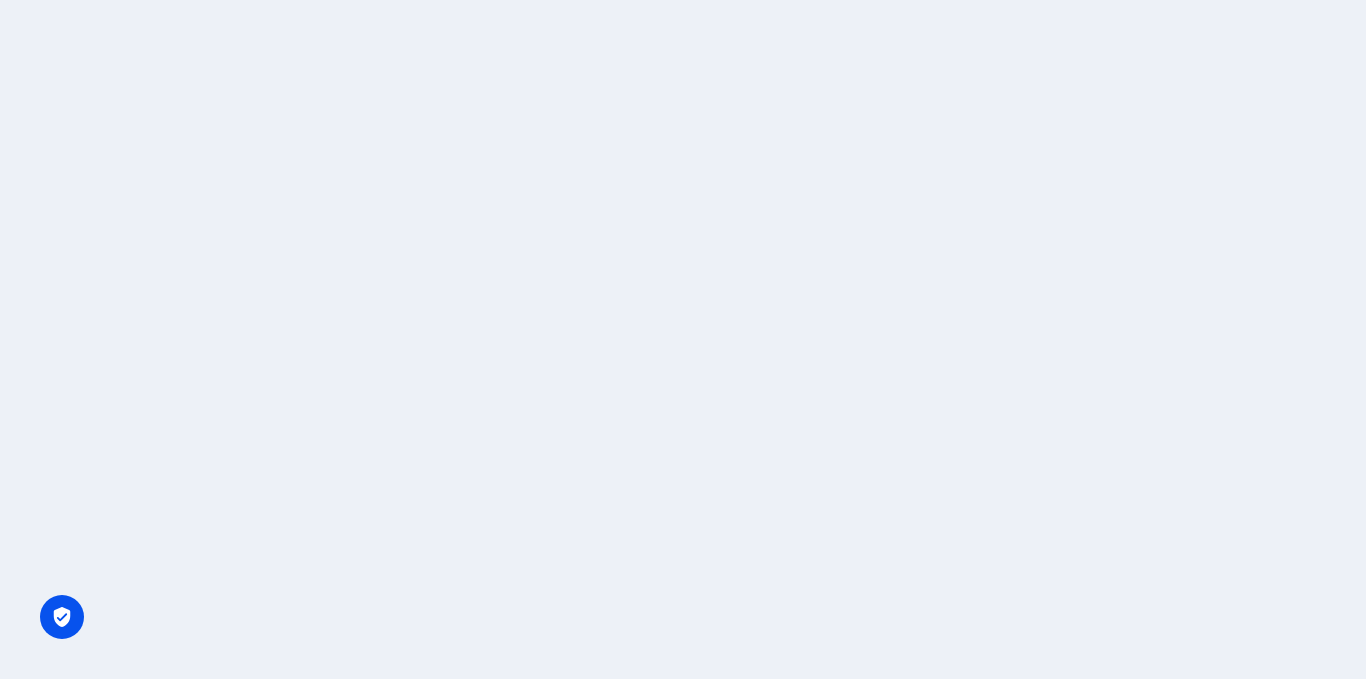 scroll, scrollTop: 0, scrollLeft: 0, axis: both 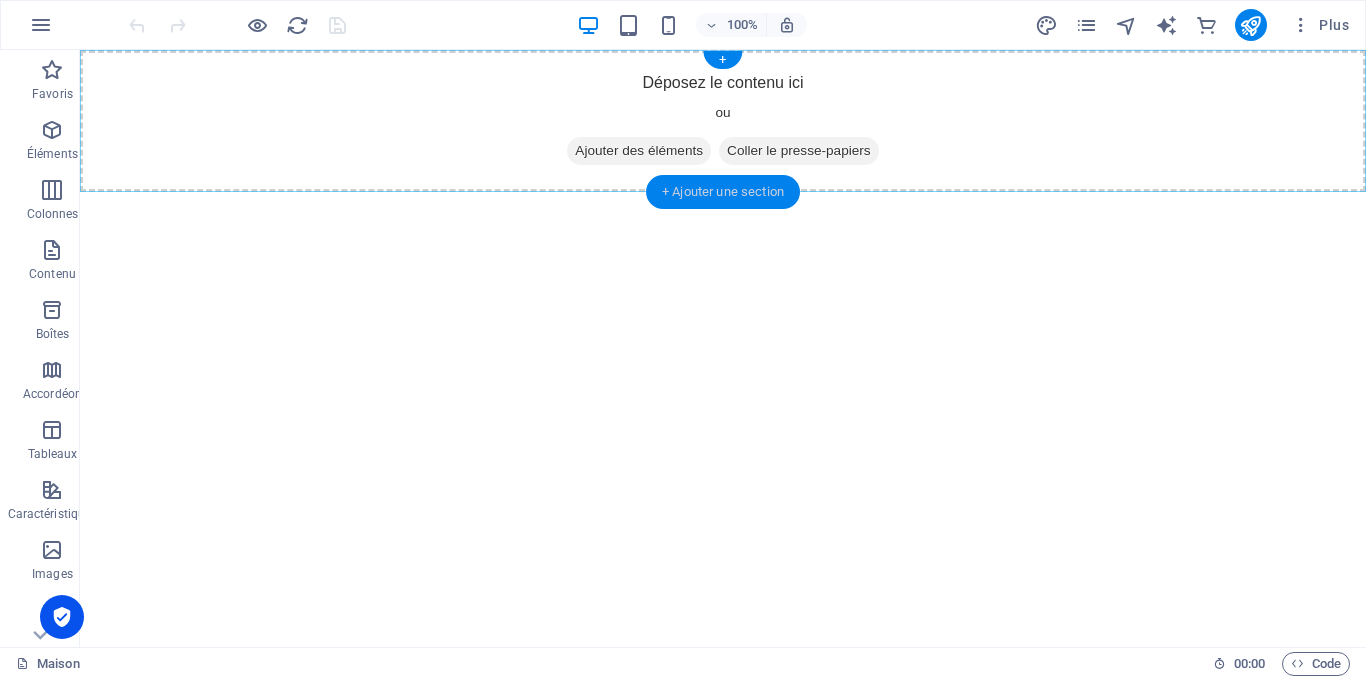 click on "+ Ajouter une section" at bounding box center [723, 192] 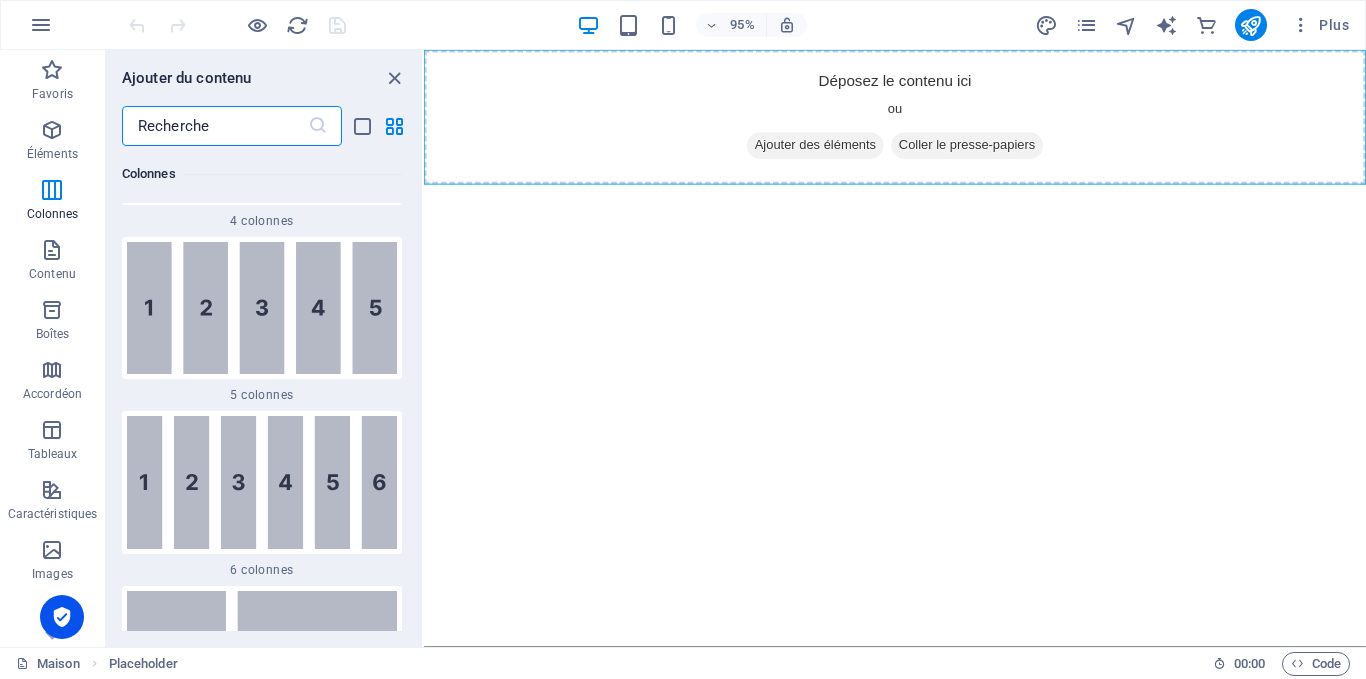scroll, scrollTop: 1713, scrollLeft: 0, axis: vertical 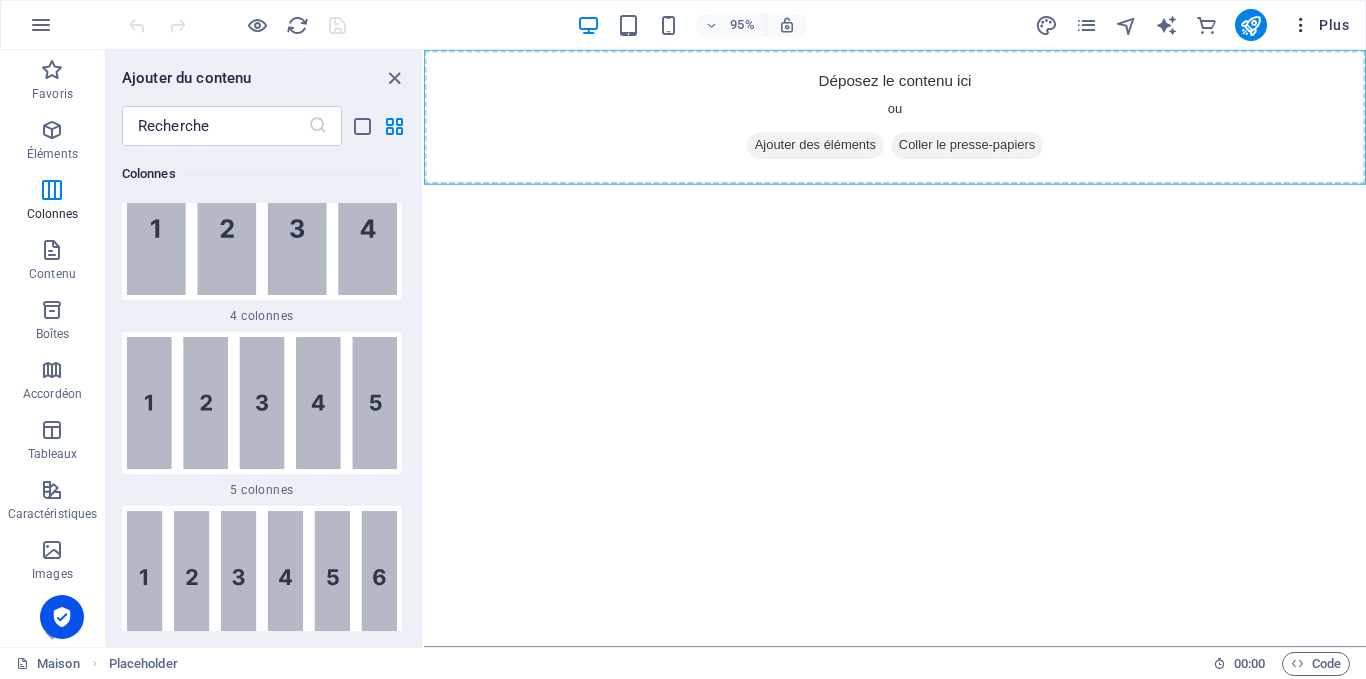 click at bounding box center [1301, 25] 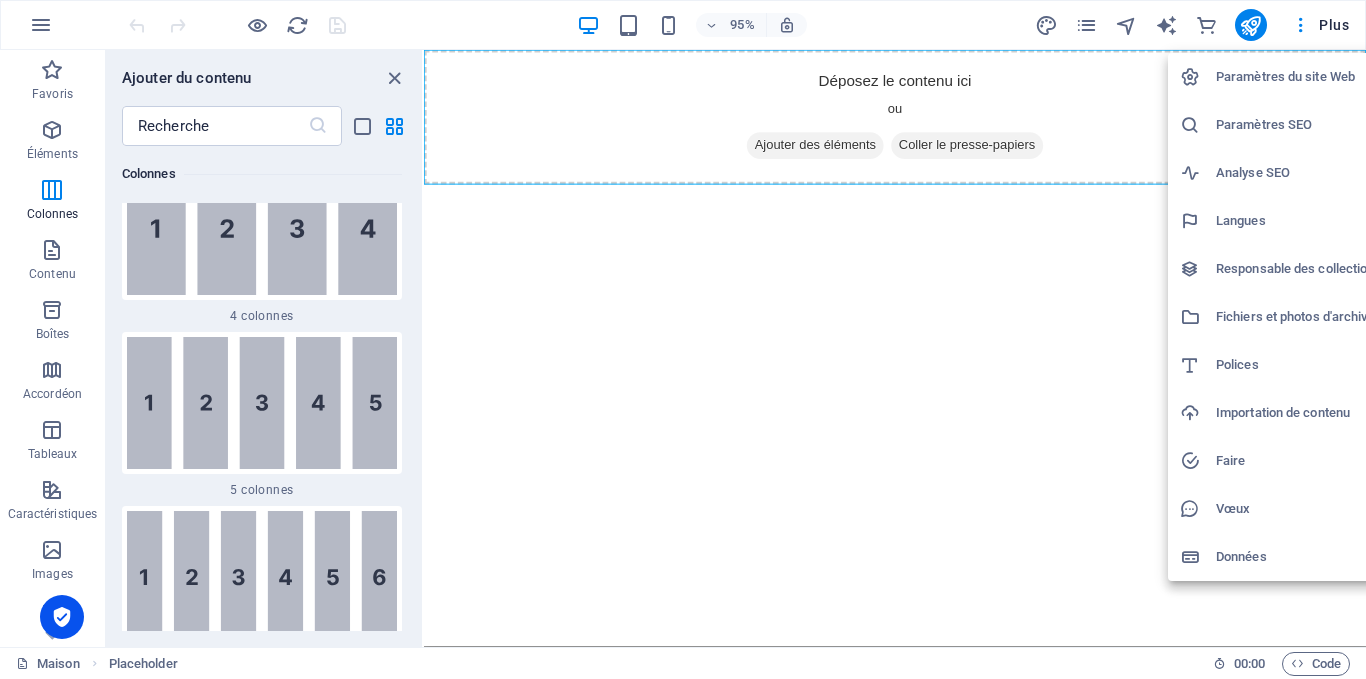click on "Fichiers et photos d'archives" at bounding box center (1299, 316) 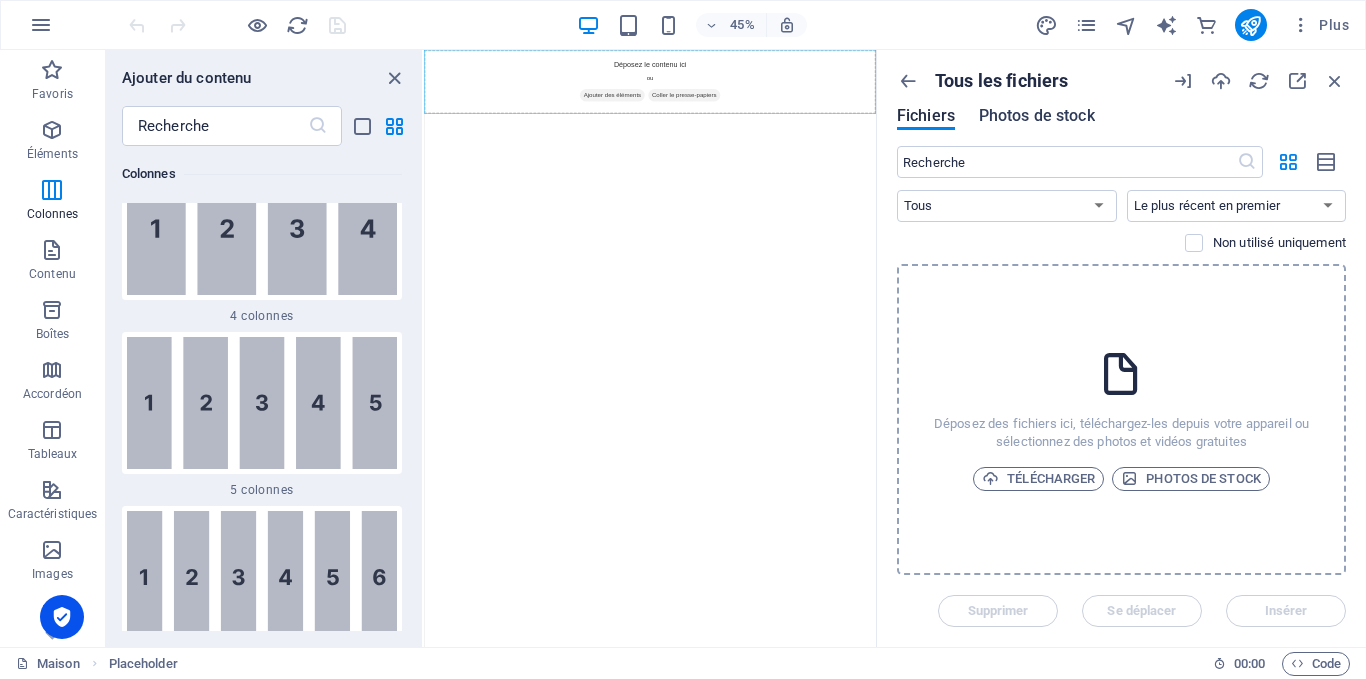 click on "Photos de stock" at bounding box center (1037, 115) 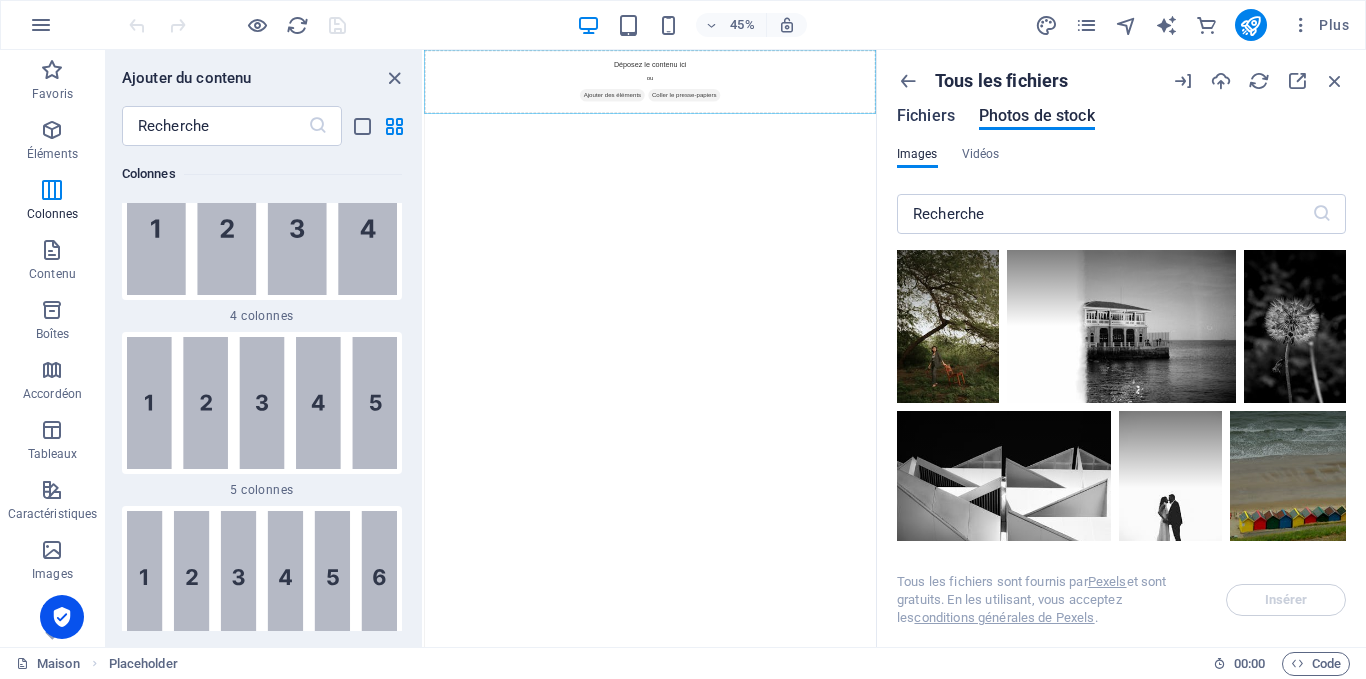 click on "Fichiers" at bounding box center [926, 115] 